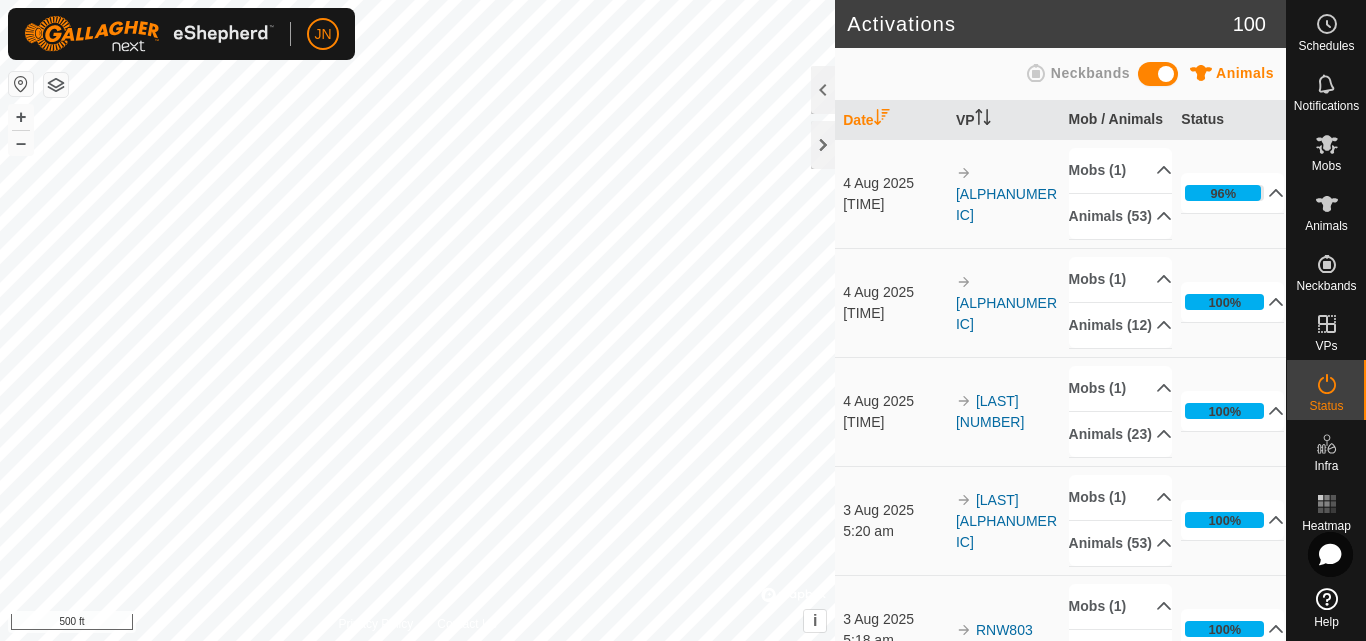 scroll, scrollTop: 0, scrollLeft: 0, axis: both 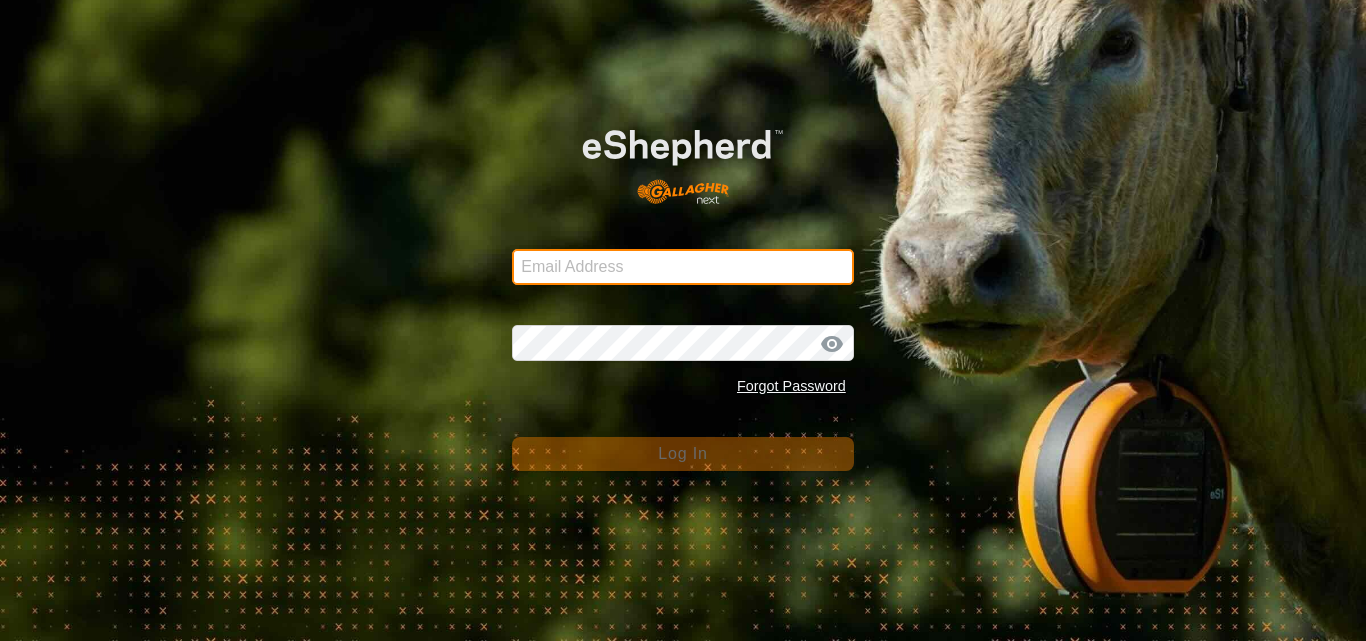click on "Email Address" at bounding box center (683, 267) 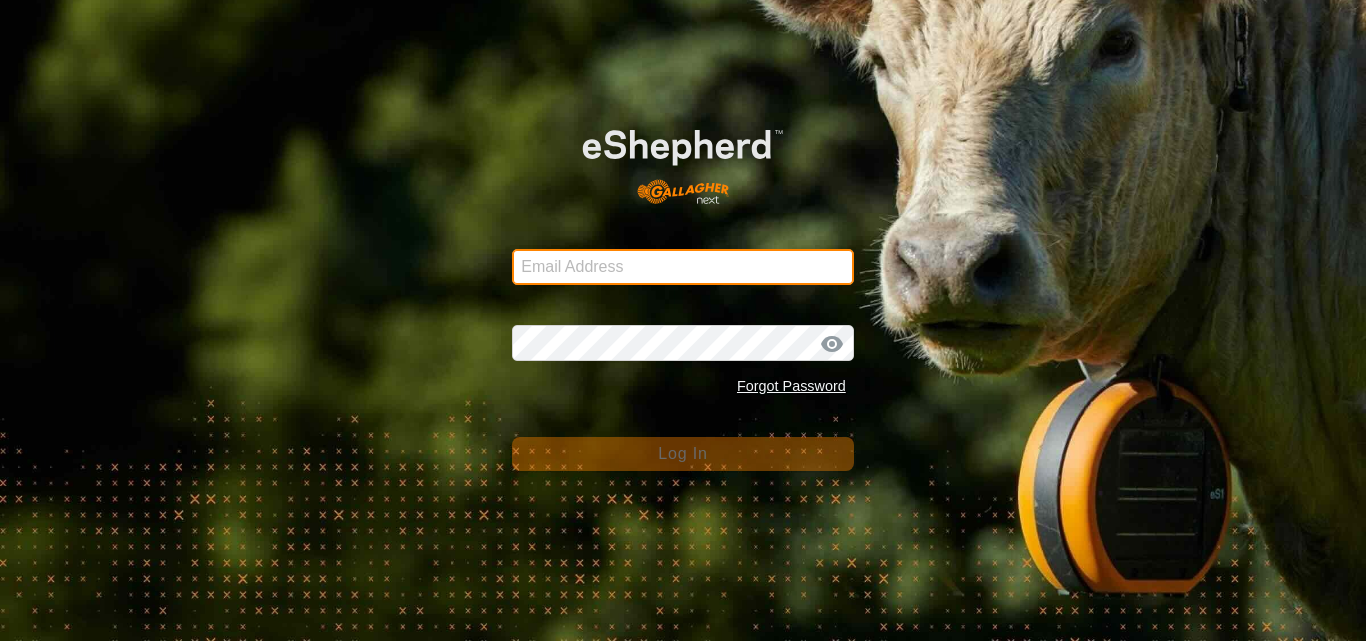 type on "jnerg84@[EXAMPLE.COM]" 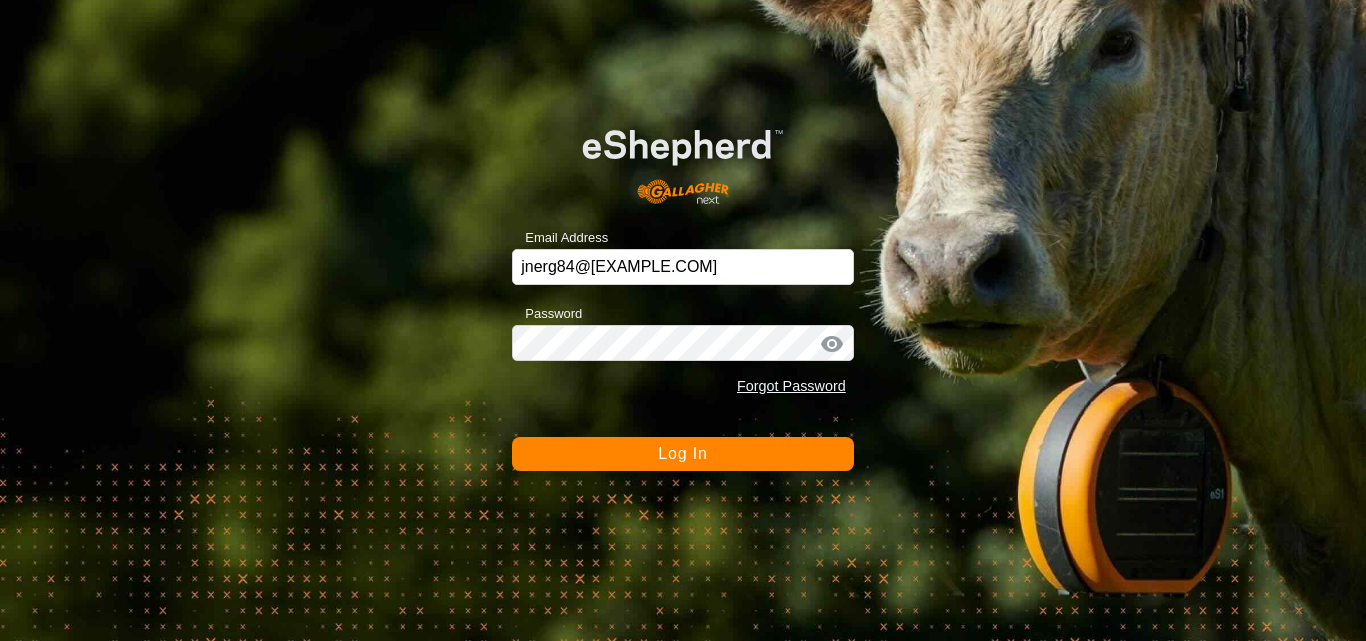 click on "Log In" 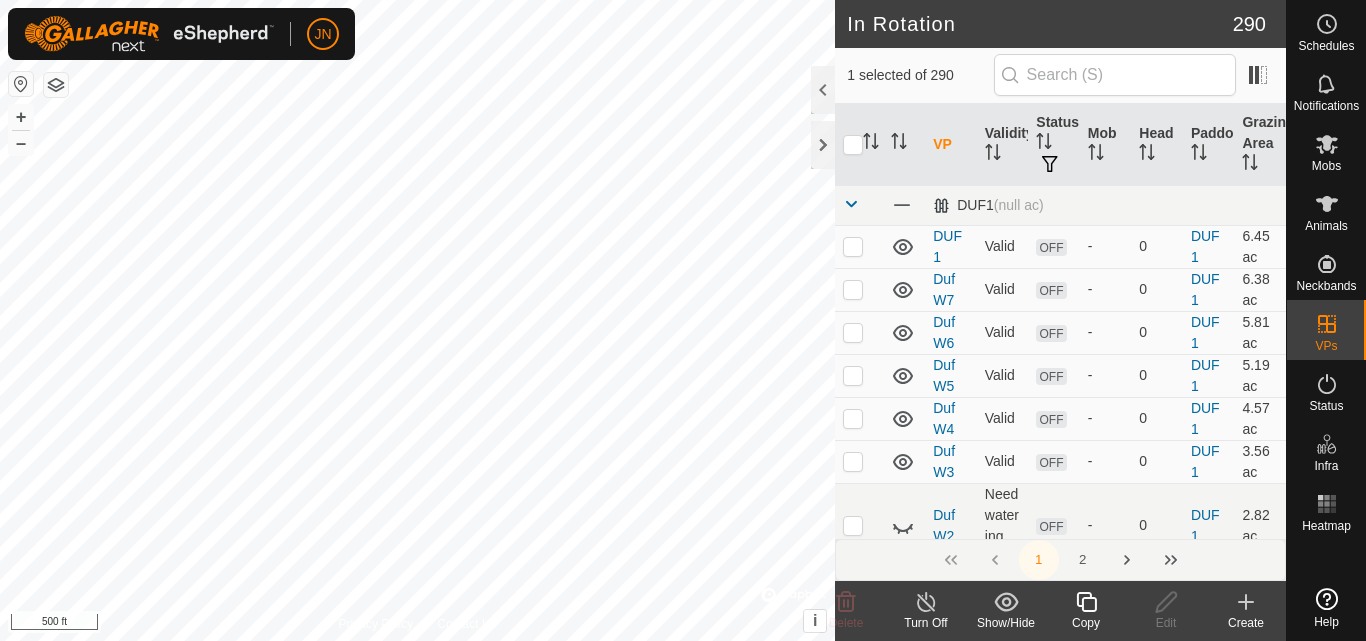 click 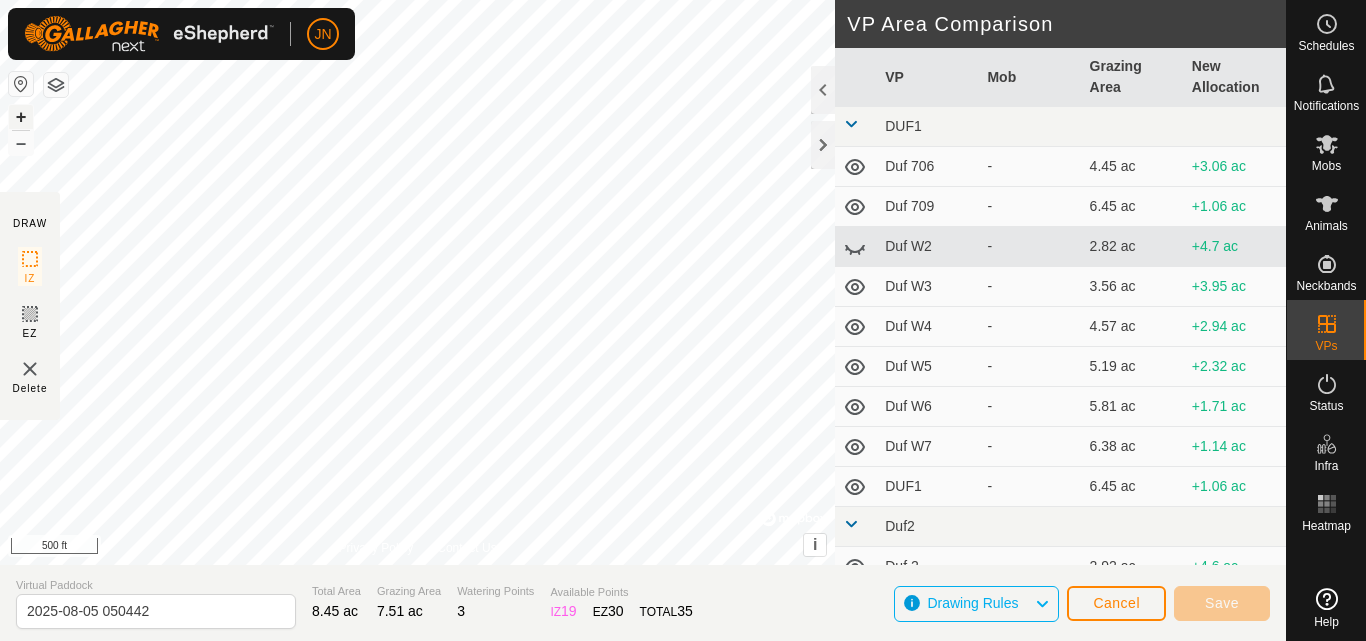 click on "+" at bounding box center (21, 117) 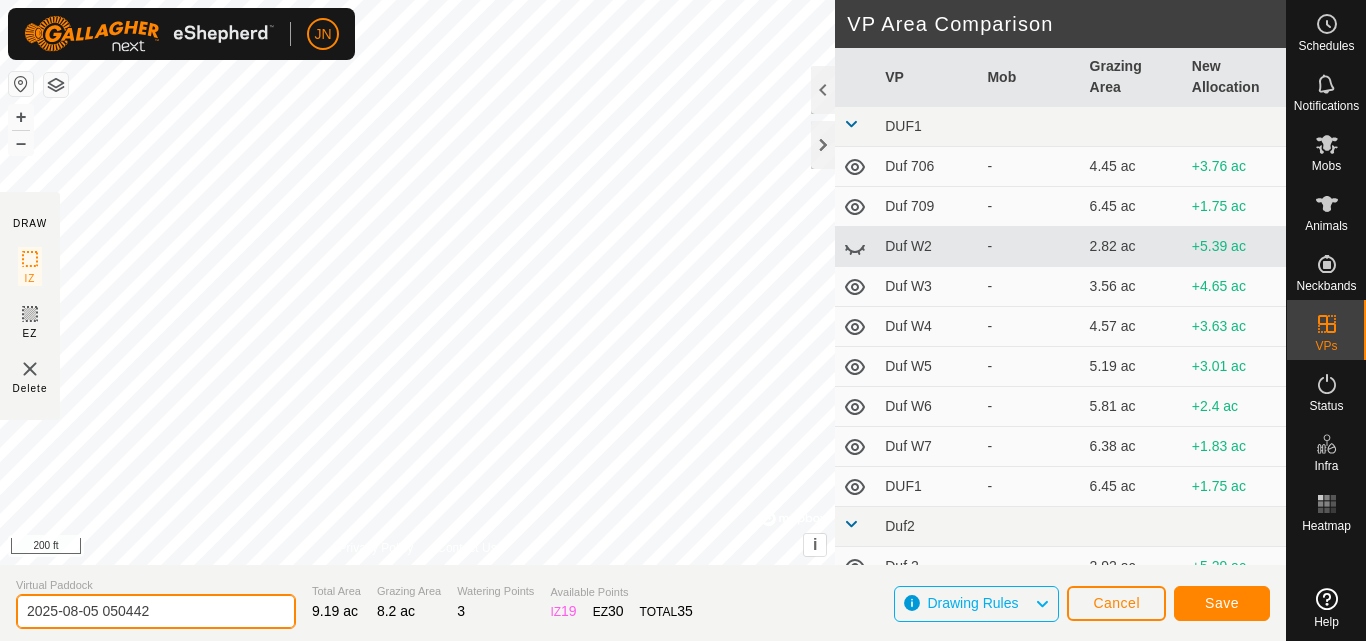 click on "2025-08-05 050442" 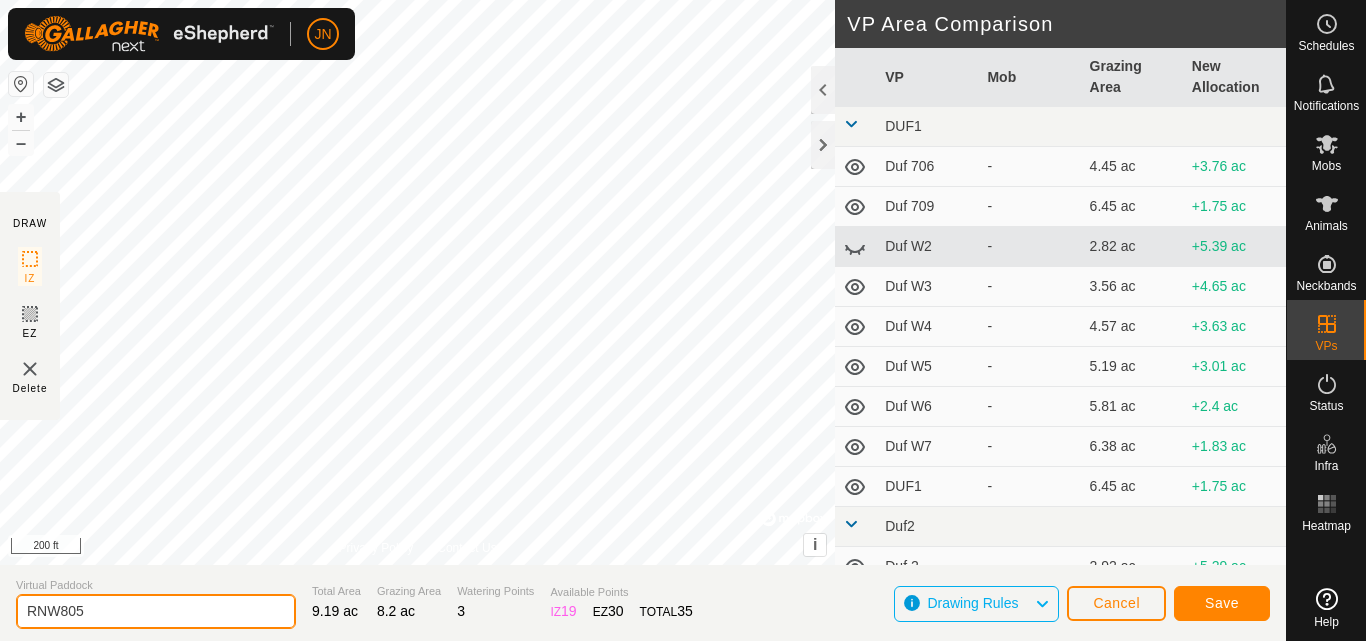 type on "RNW805" 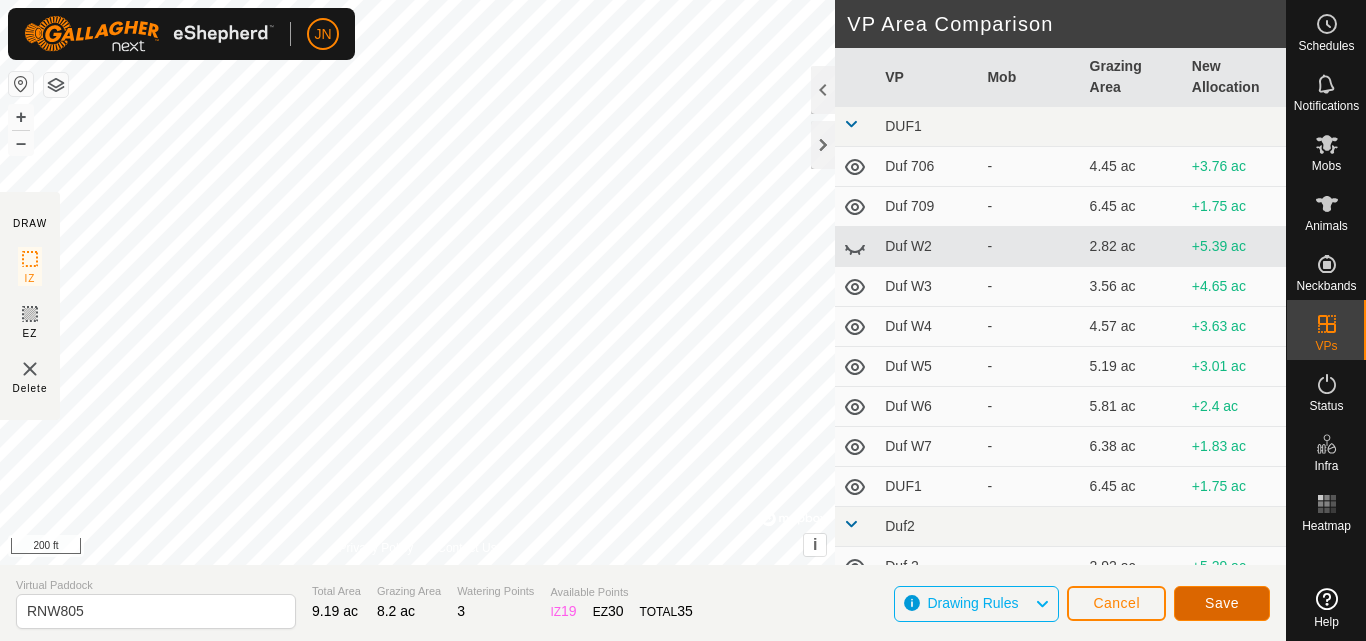 click on "Save" 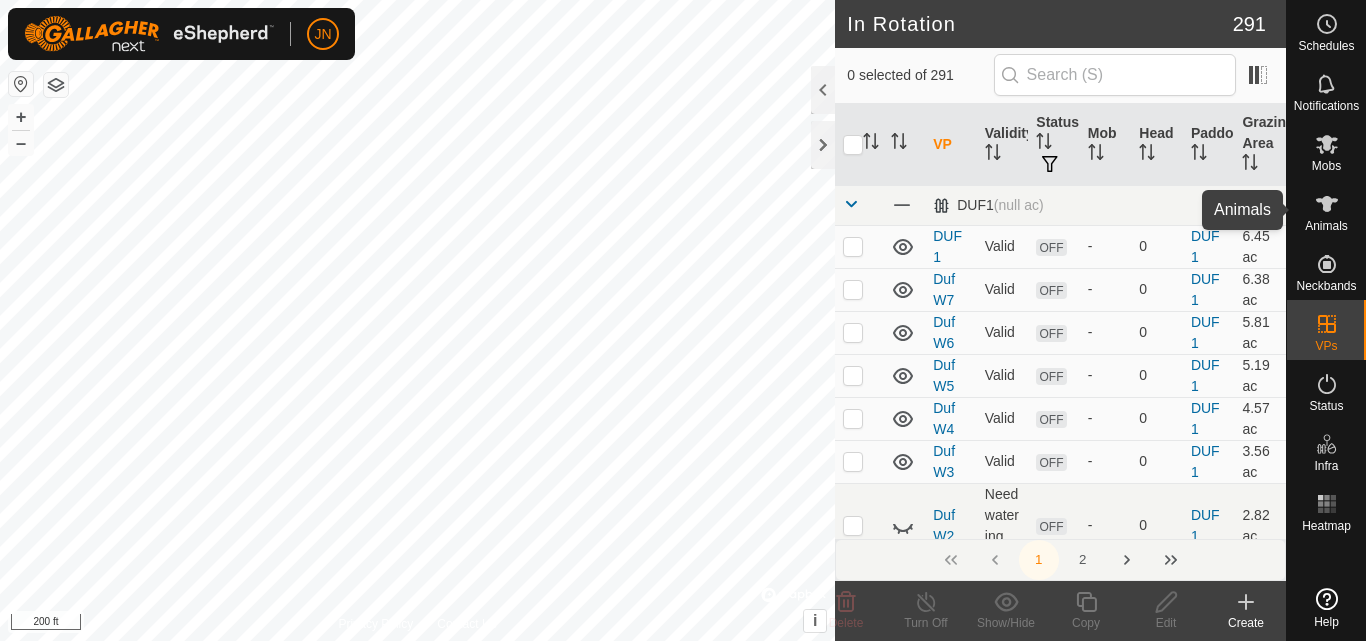 click 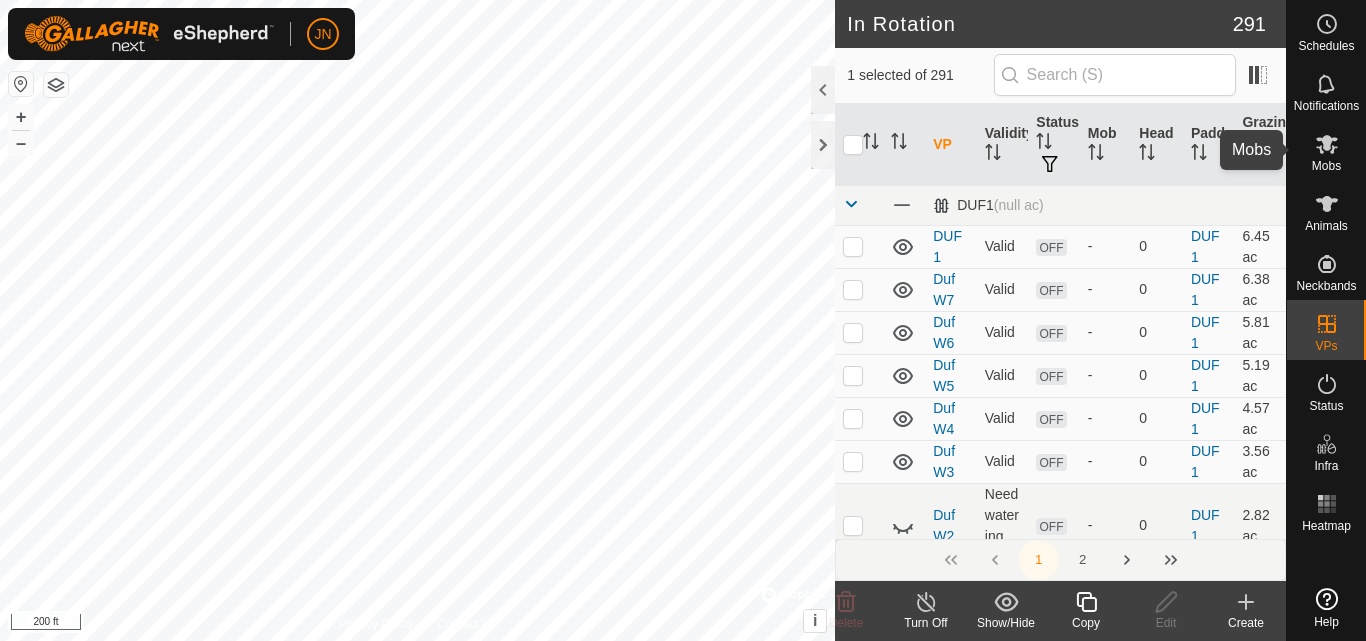 click 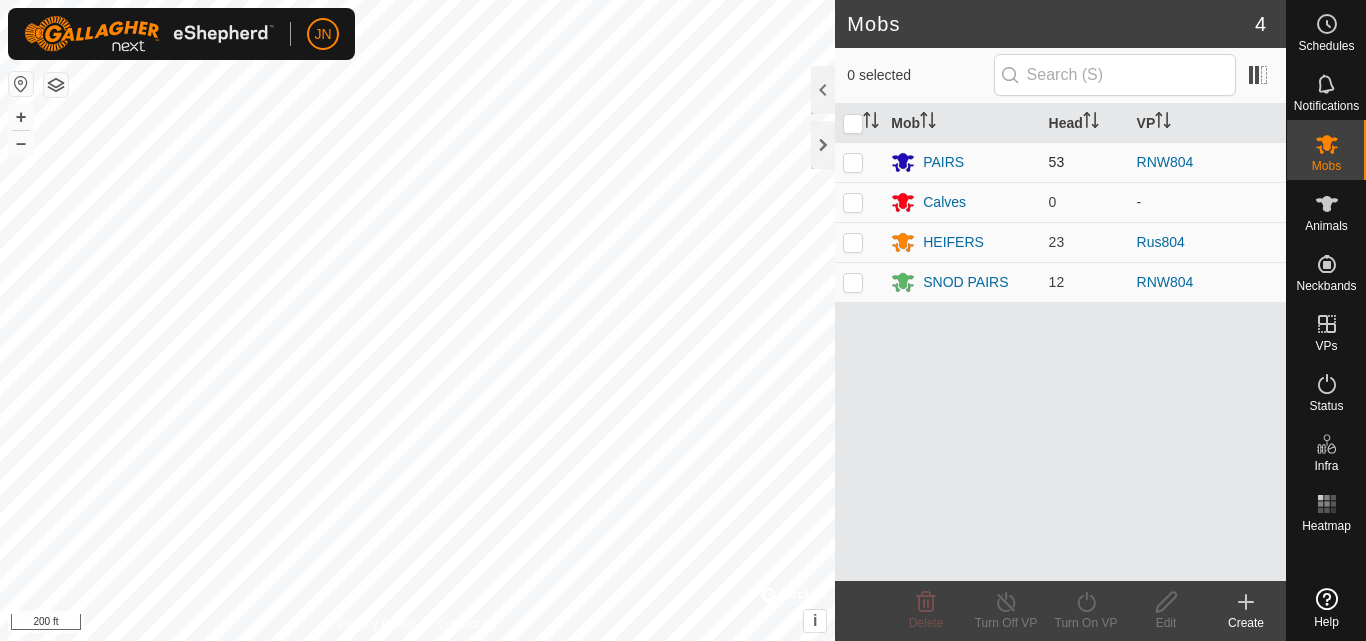 click at bounding box center [853, 162] 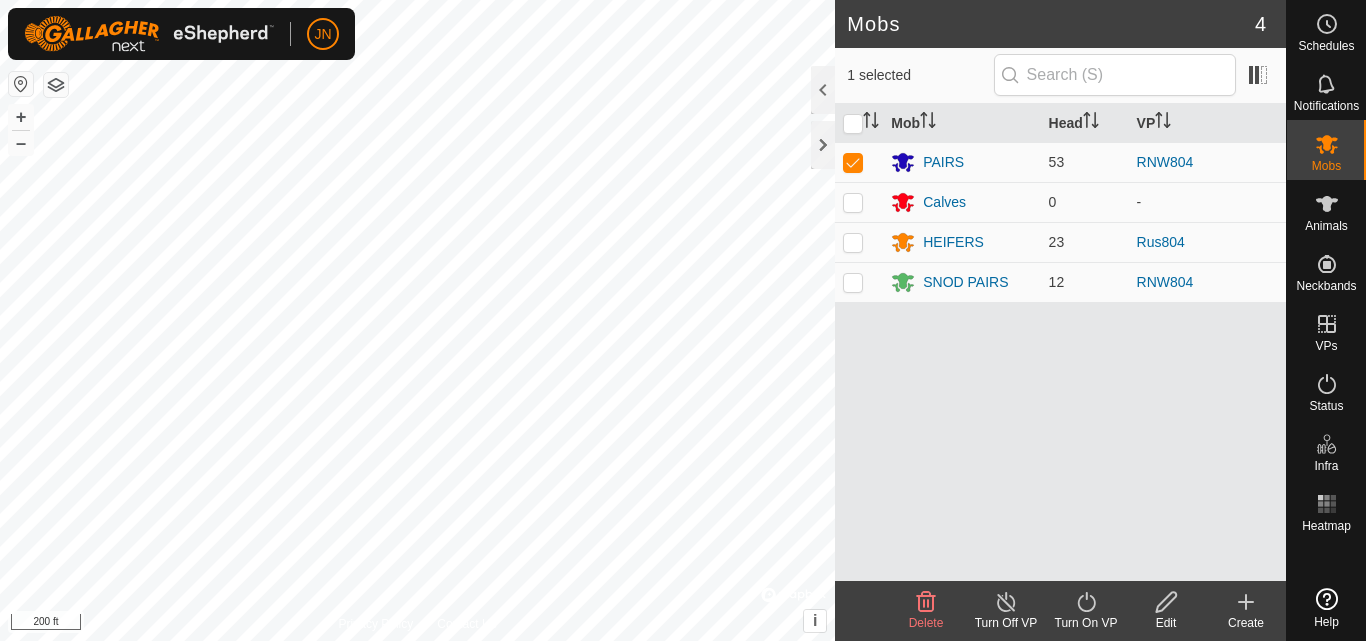 click 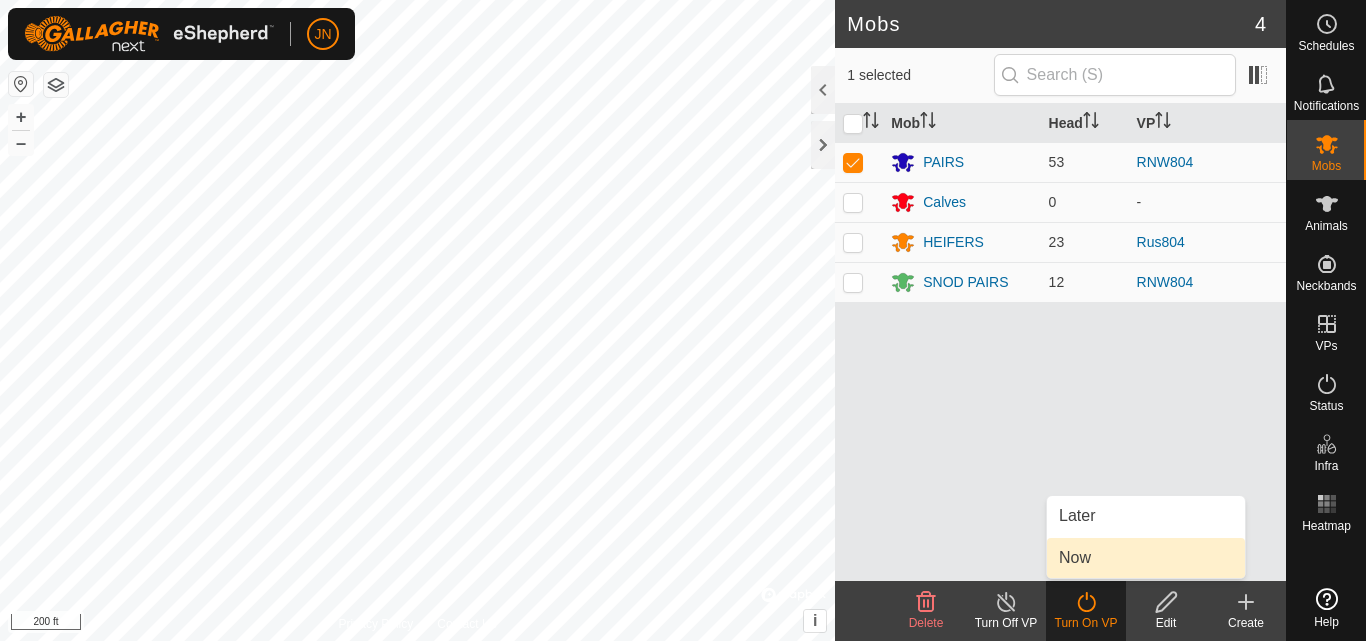 click on "Now" at bounding box center [1146, 558] 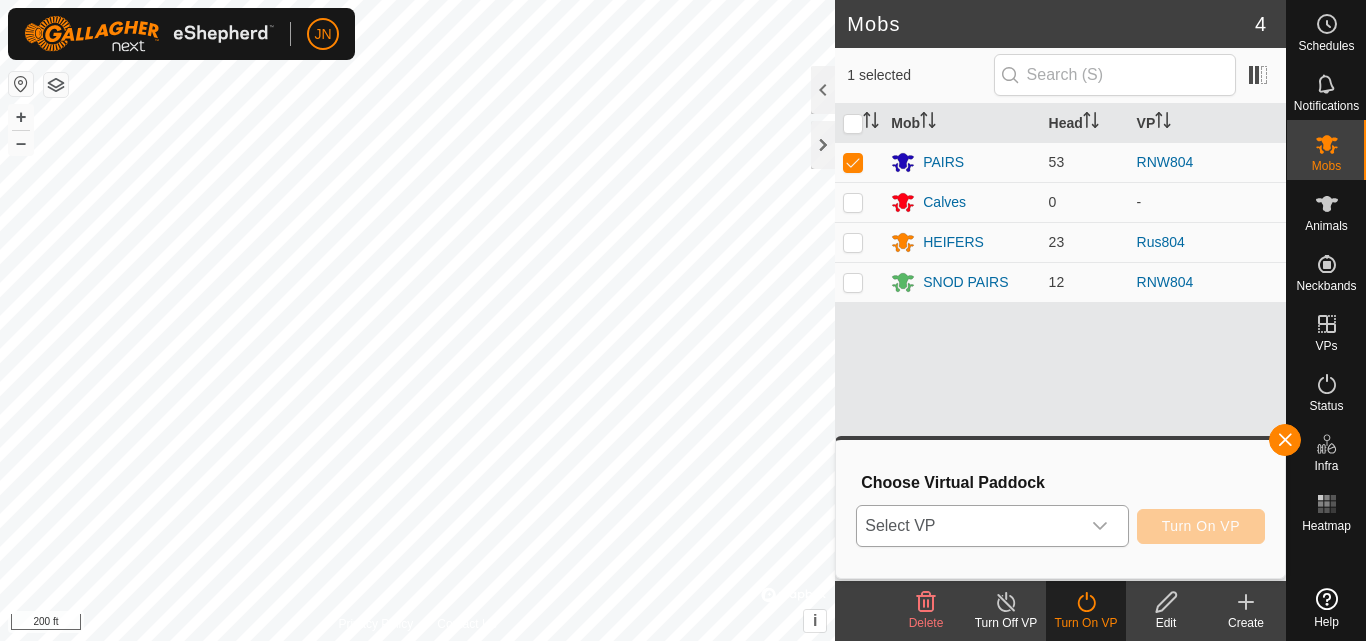click on "Select VP" at bounding box center [968, 526] 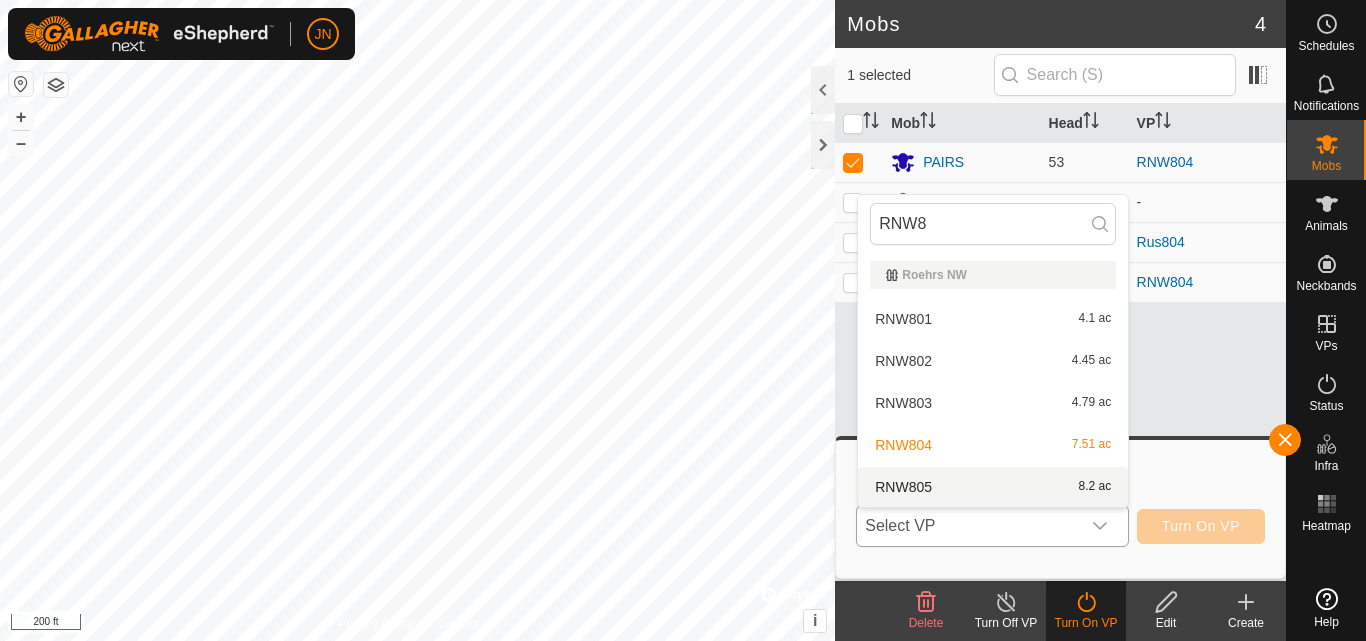 type on "RNW8" 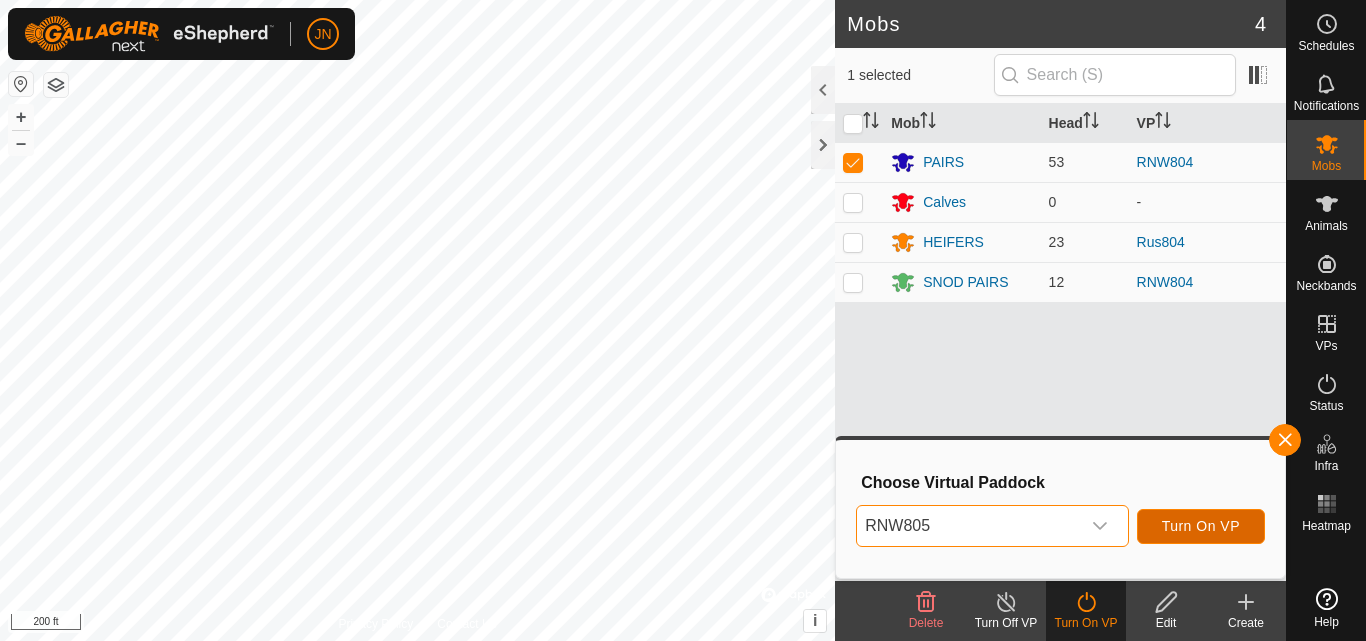 click on "Turn On VP" at bounding box center [1201, 526] 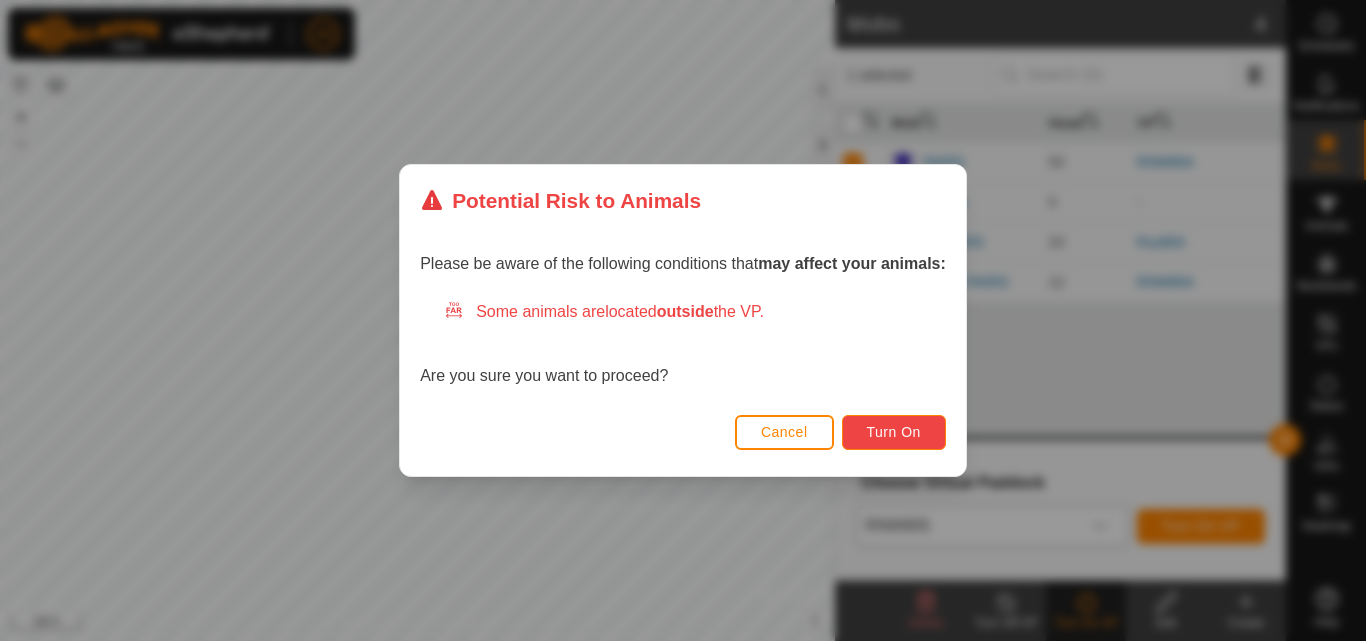 click on "Turn On" at bounding box center [894, 432] 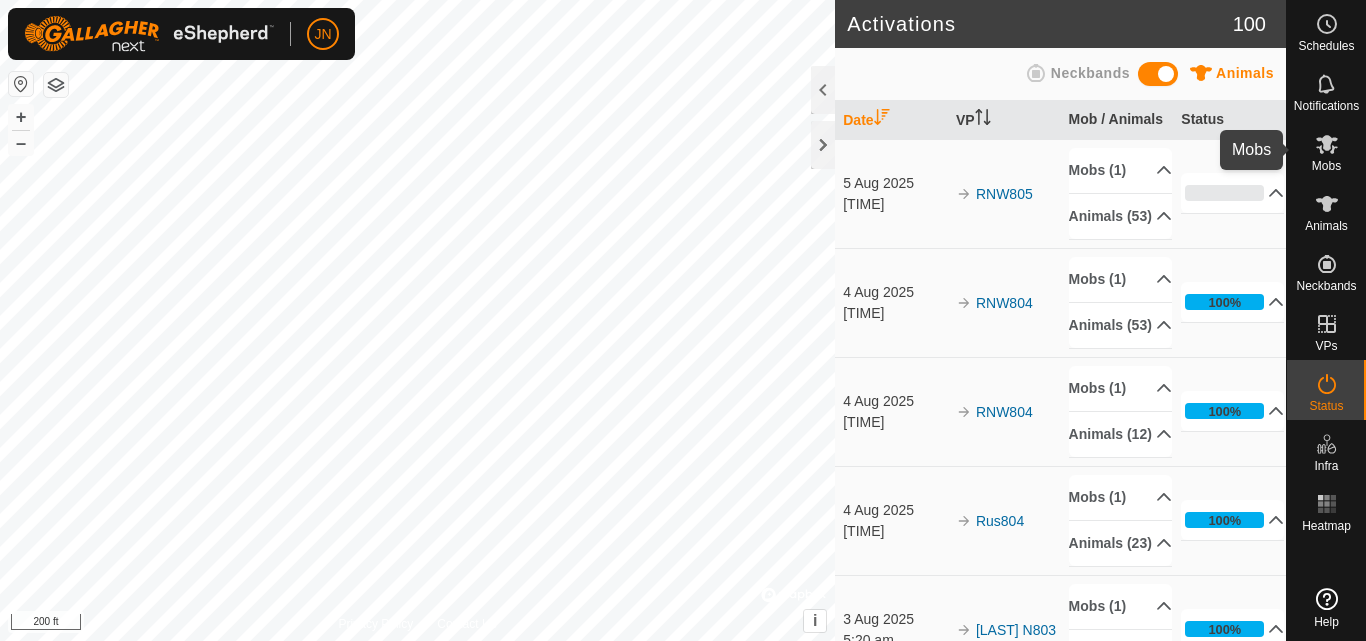 click 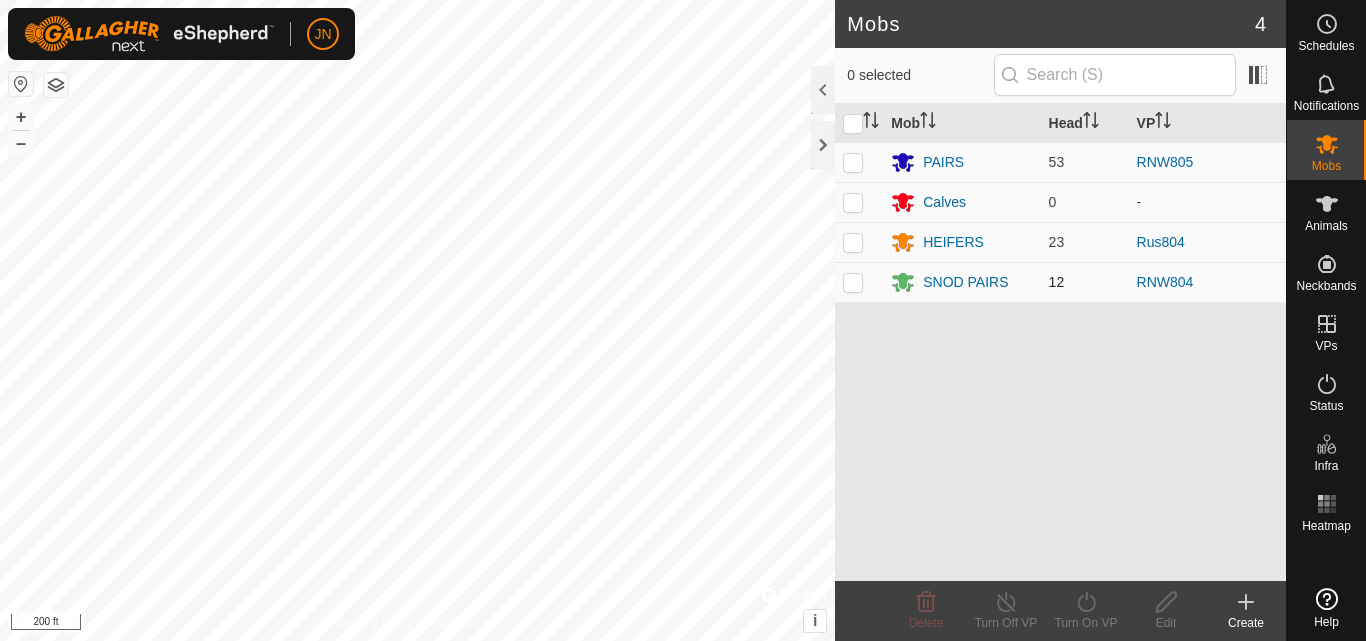 click at bounding box center (853, 282) 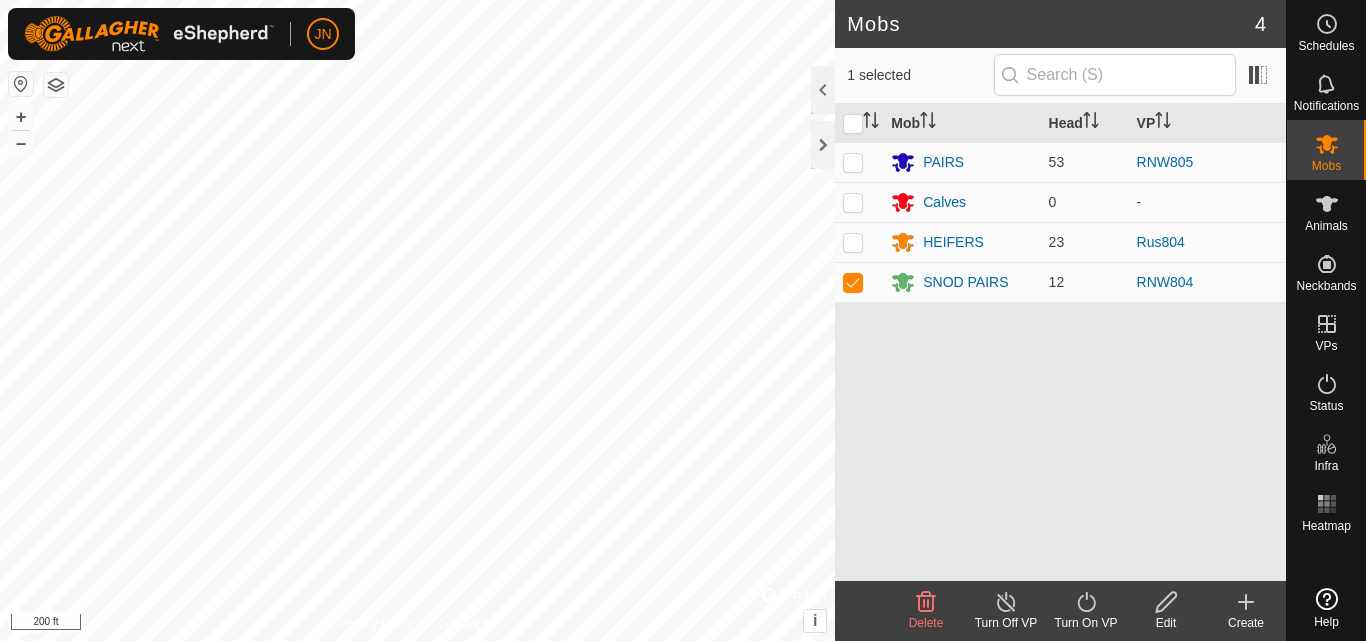 click 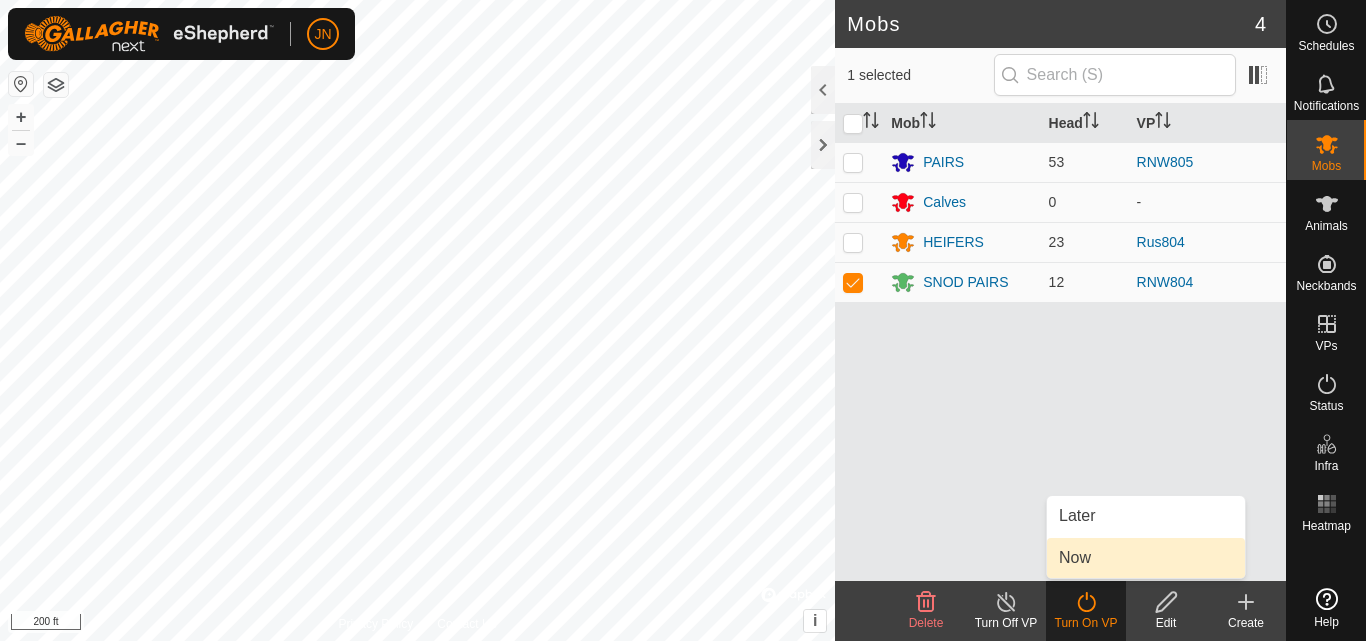 click on "Now" at bounding box center [1146, 558] 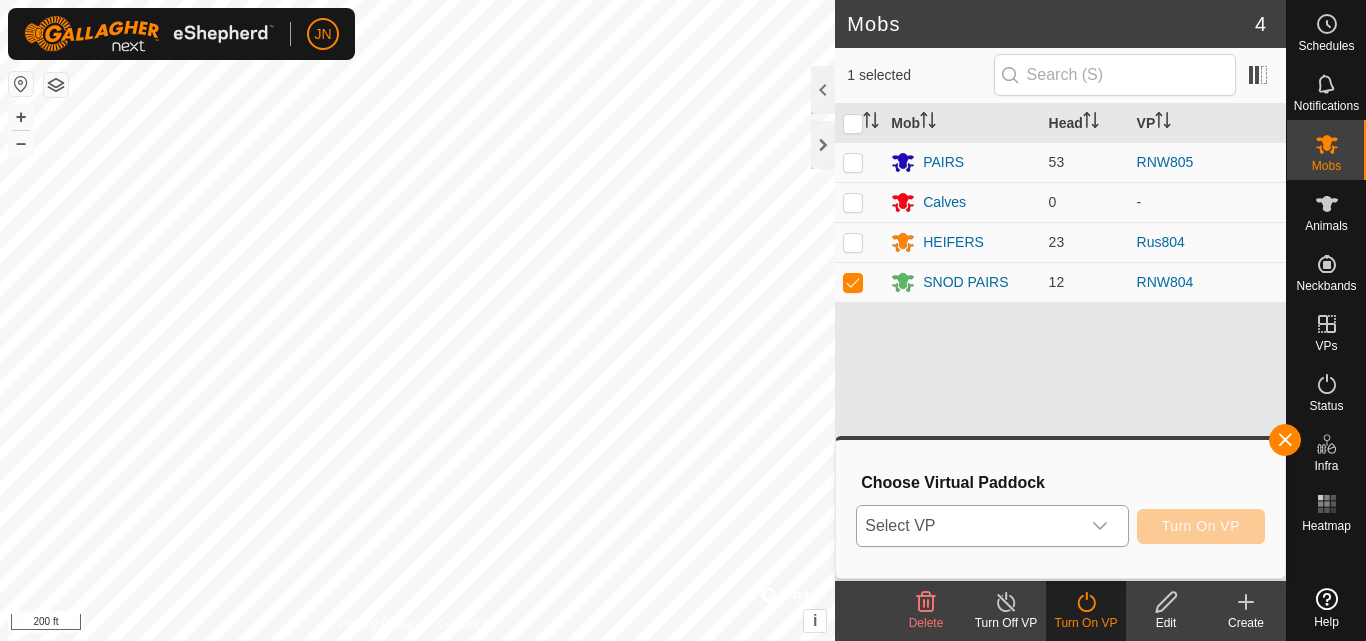click on "Select VP" at bounding box center [968, 526] 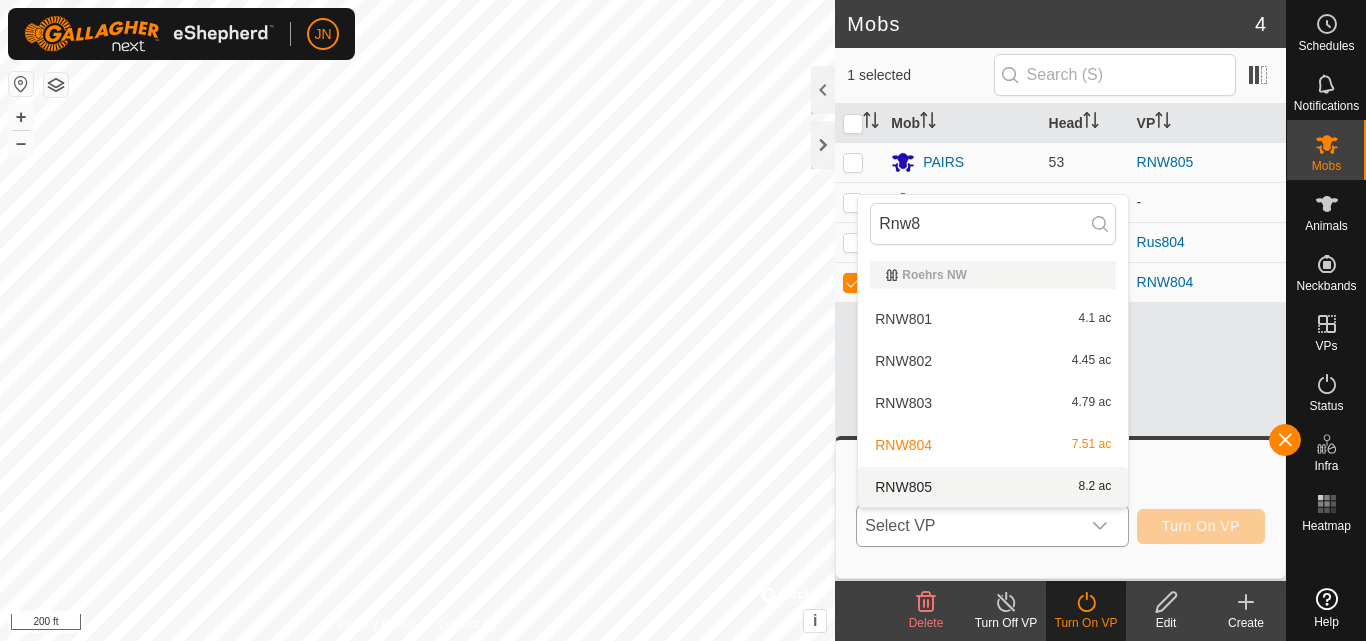 type on "Rnw8" 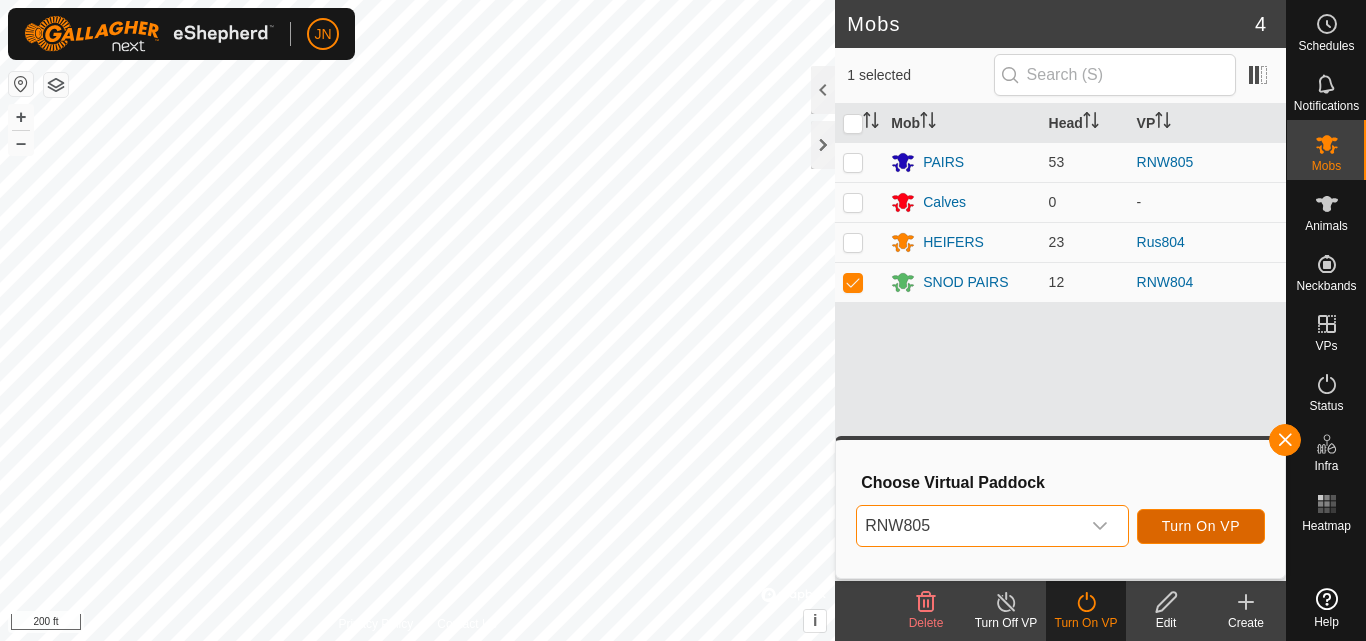 click on "Turn On VP" at bounding box center [1201, 526] 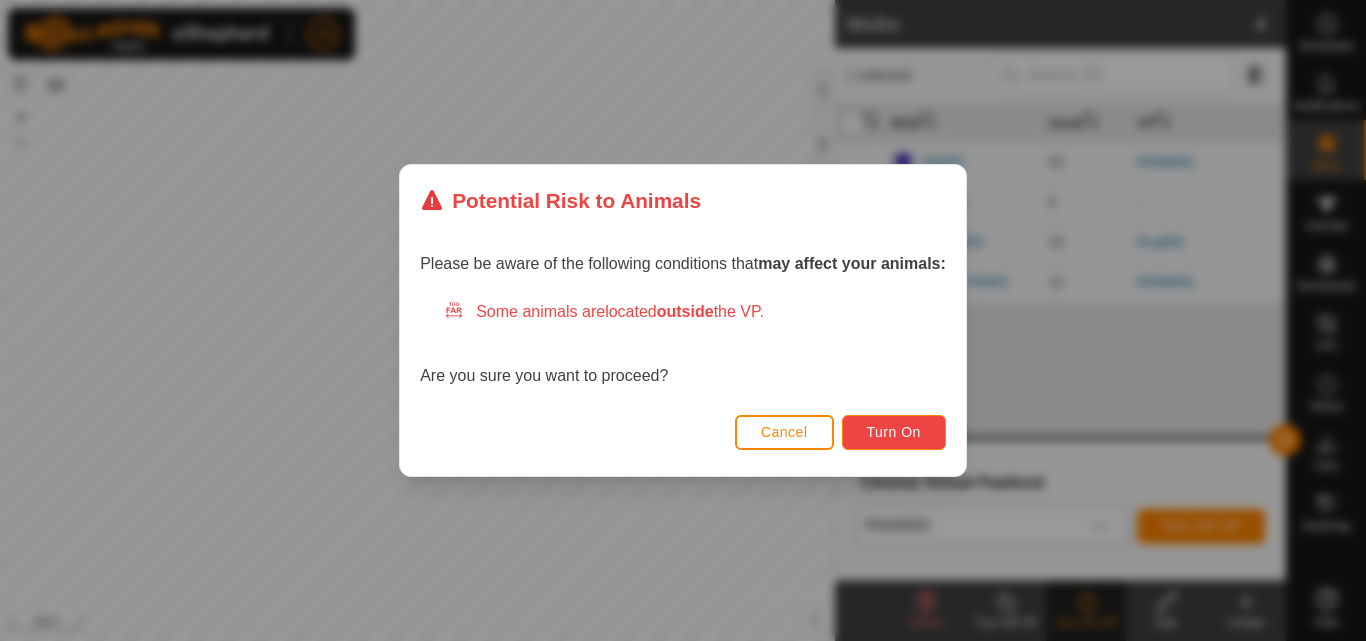 click on "Turn On" at bounding box center (894, 432) 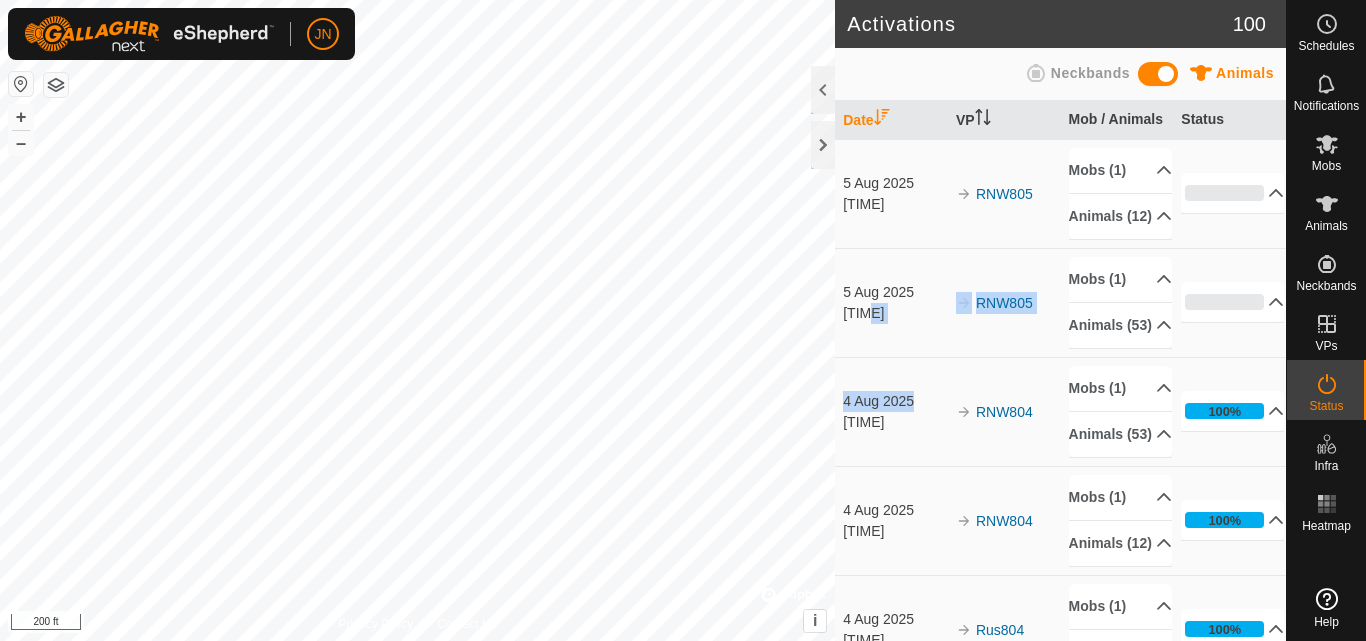 click on "Activations 100 Animals Neckbands   Date   VP   Mob / Animals   Status  5 Aug 2025 5:07 am RNW805 Mobs (1)  SNOD PAIRS  Animals (12)  W15   G56   G54   G54   W58   G20   W55   G59   G59   G4   W61   W21  0% In Progress Pending  12  Sent   0  Completed Confirmed   0  Overridden  0  Cancelled   0  5 Aug 2025 5:07 am RNW805 Mobs (1)  PAIRS  Animals (53)  W76   G62   W82   W90   G87   G73   G15   G65   G61   W81   W86   G57   G52   G67   W69   G13   W79   W87   G10   G84   G55   G51   G88   W62   W80   G64   G75   G70   G86   W4   G12   W72   W70   W83   W100   W77   G7   GNT   G85   G5   W63   W73   W99   G83   G66   W91   G76   W64   W12   G50   G19   G71   W98  0% In Progress Pending  53  Sent   0  Completed Confirmed   0  Overridden  0  Cancelled   0  4 Aug 2025 4:52 am RNW804 Mobs (1)  PAIRS  Animals (53)  W76   G62   W82   W90   G87   G73   G15   G65   G61   W81   W86   G57   G52   G67   W69   G13   W79   W87   G10   G84   G55   G51   G88   W62   W80   G64   G75   G70   G86   W4   G12   W72   W70   W83   0" 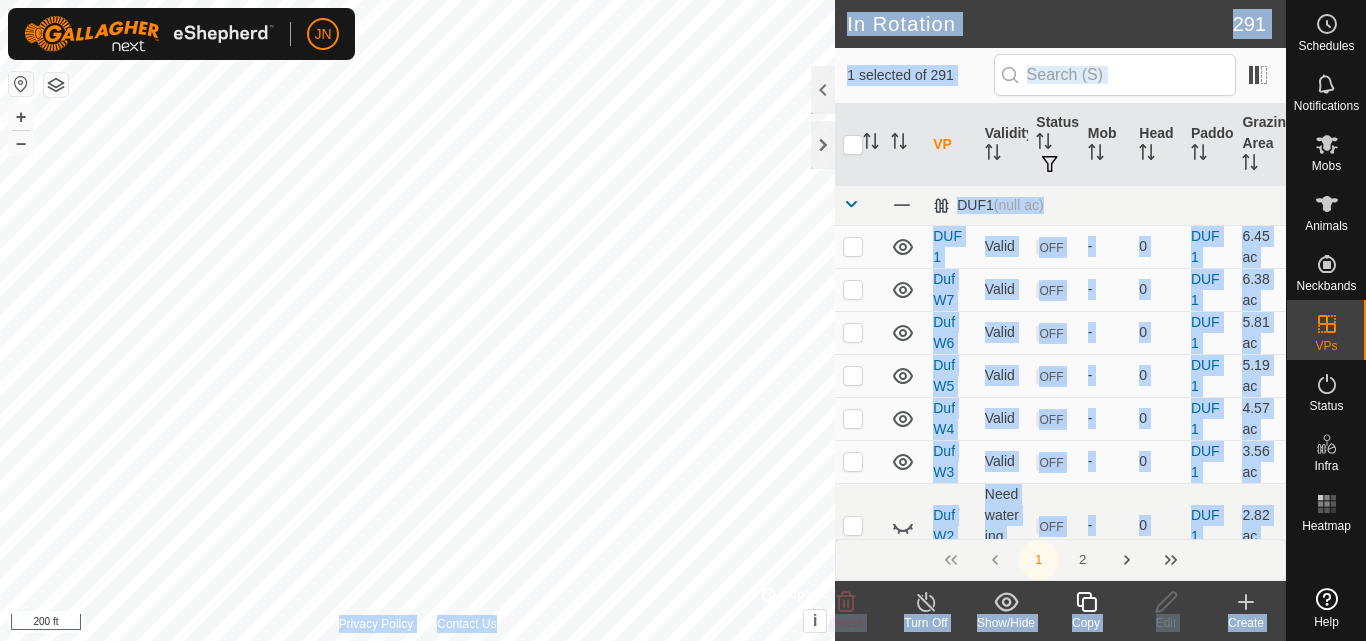 click 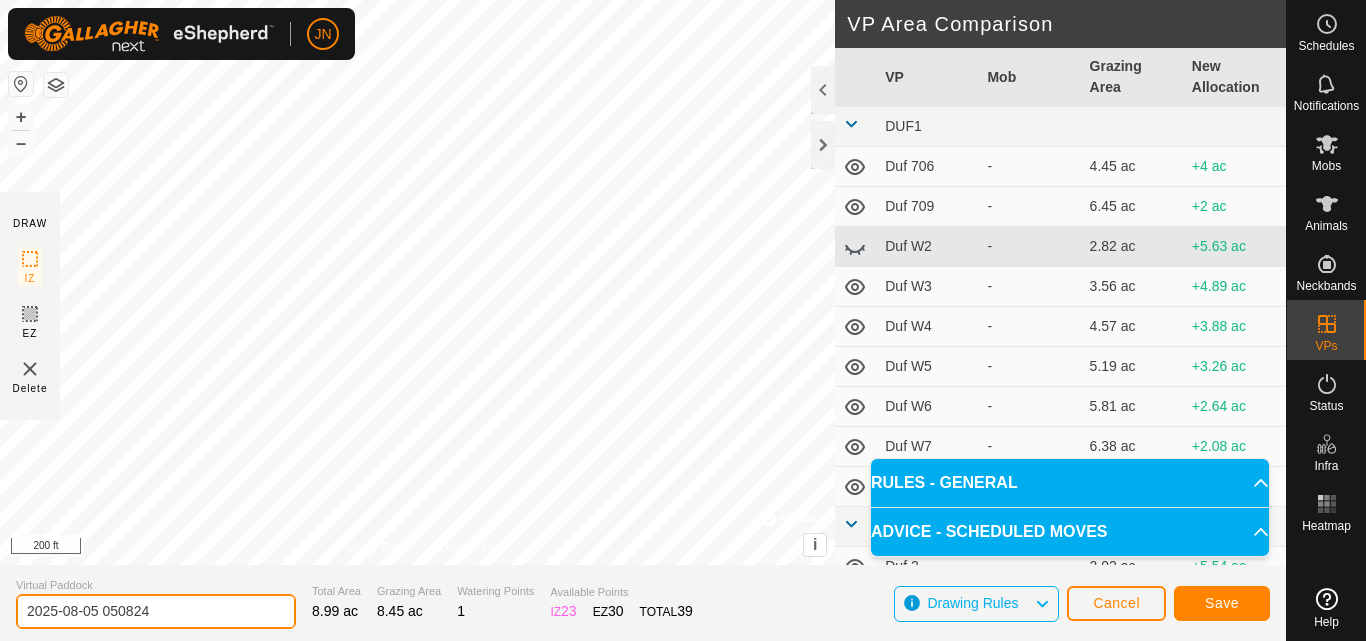 click on "2025-08-05 050824" 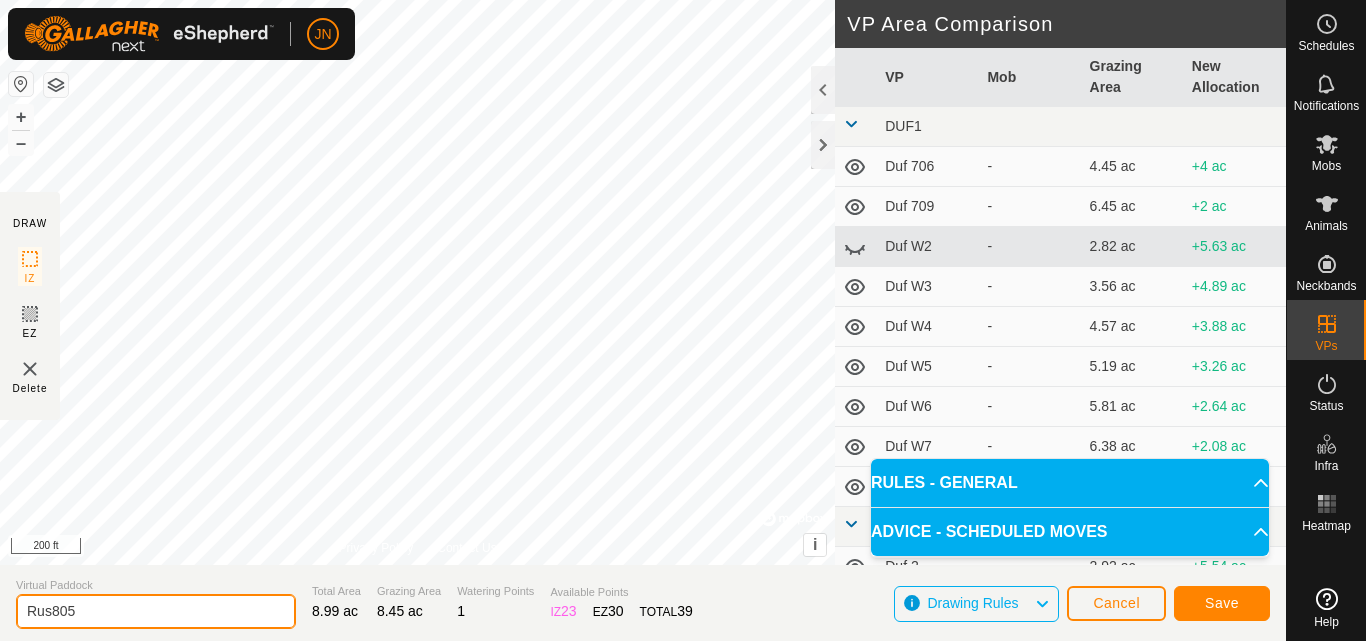 type on "Rus805" 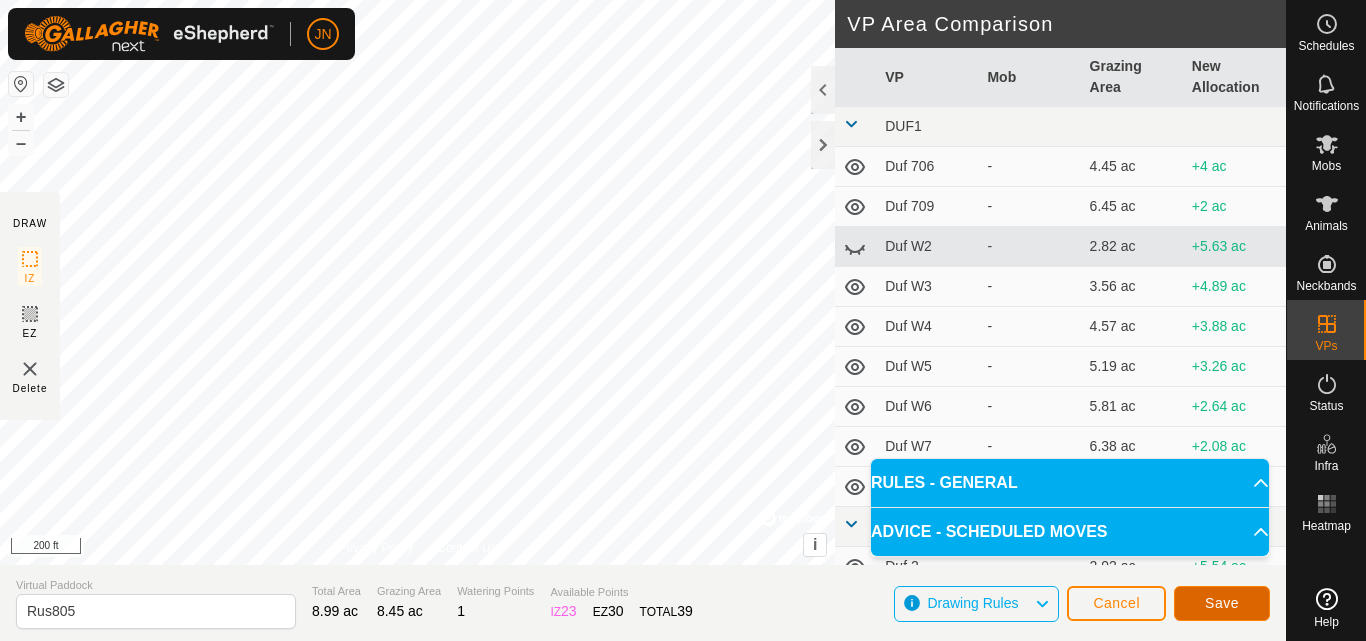 click on "Save" 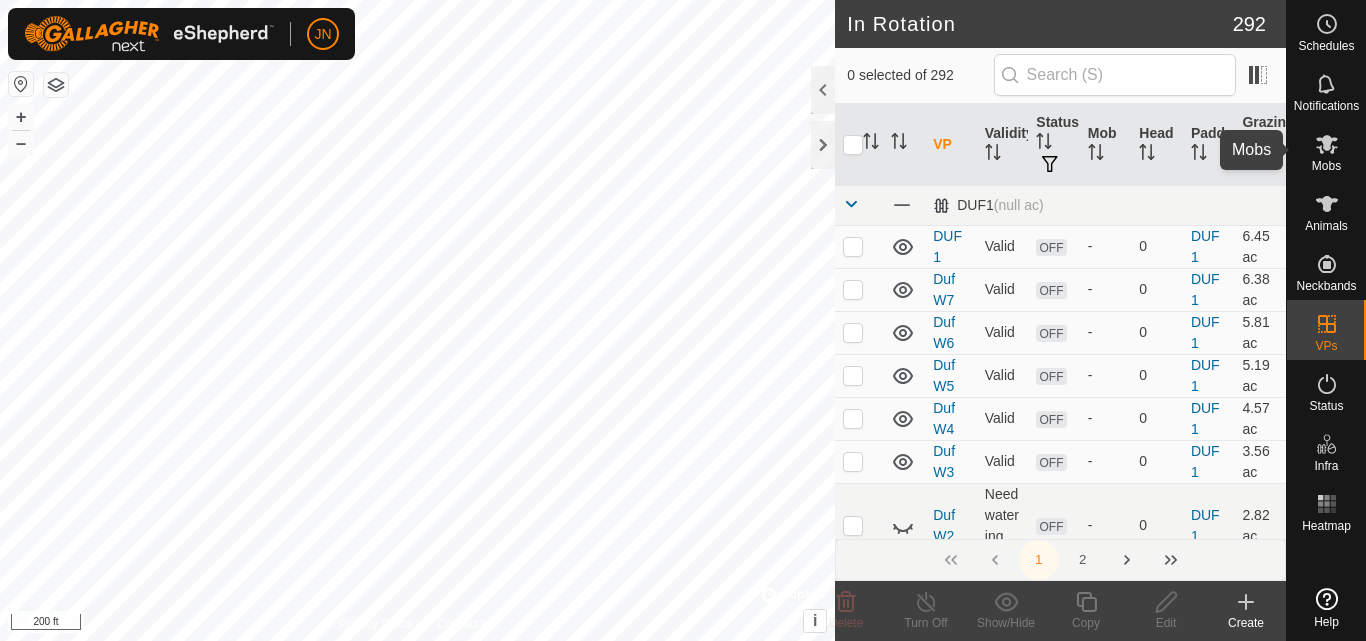 click 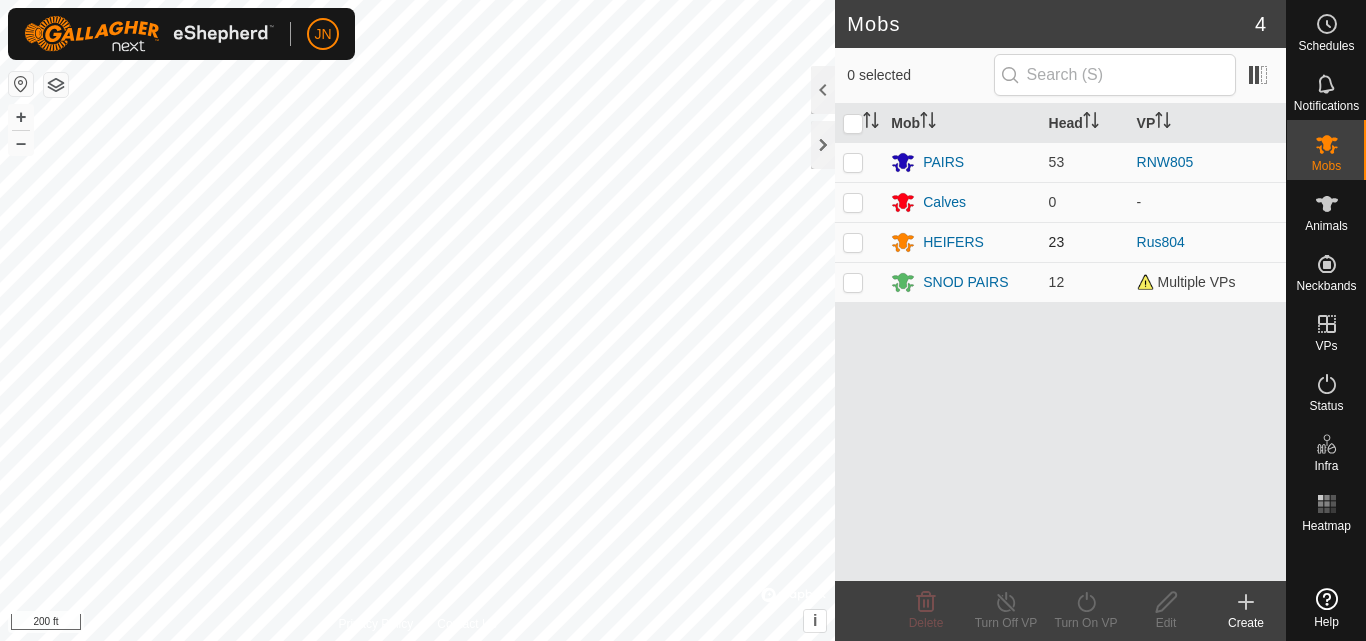 click at bounding box center [853, 242] 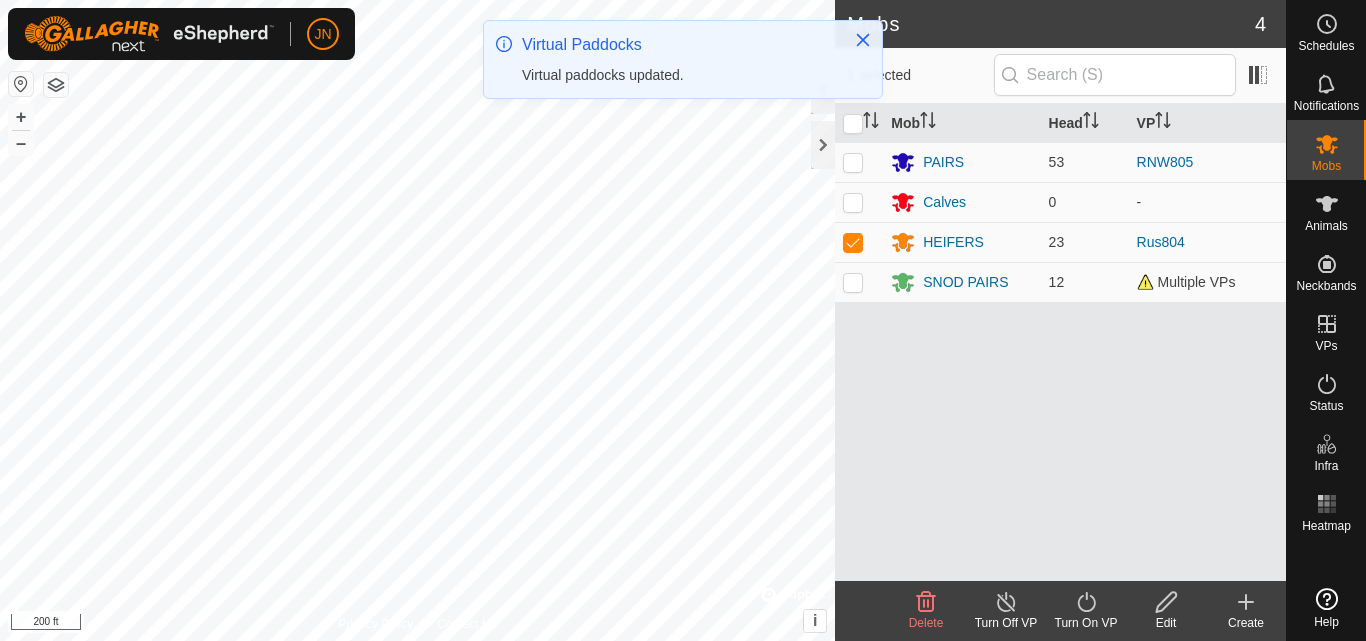 click 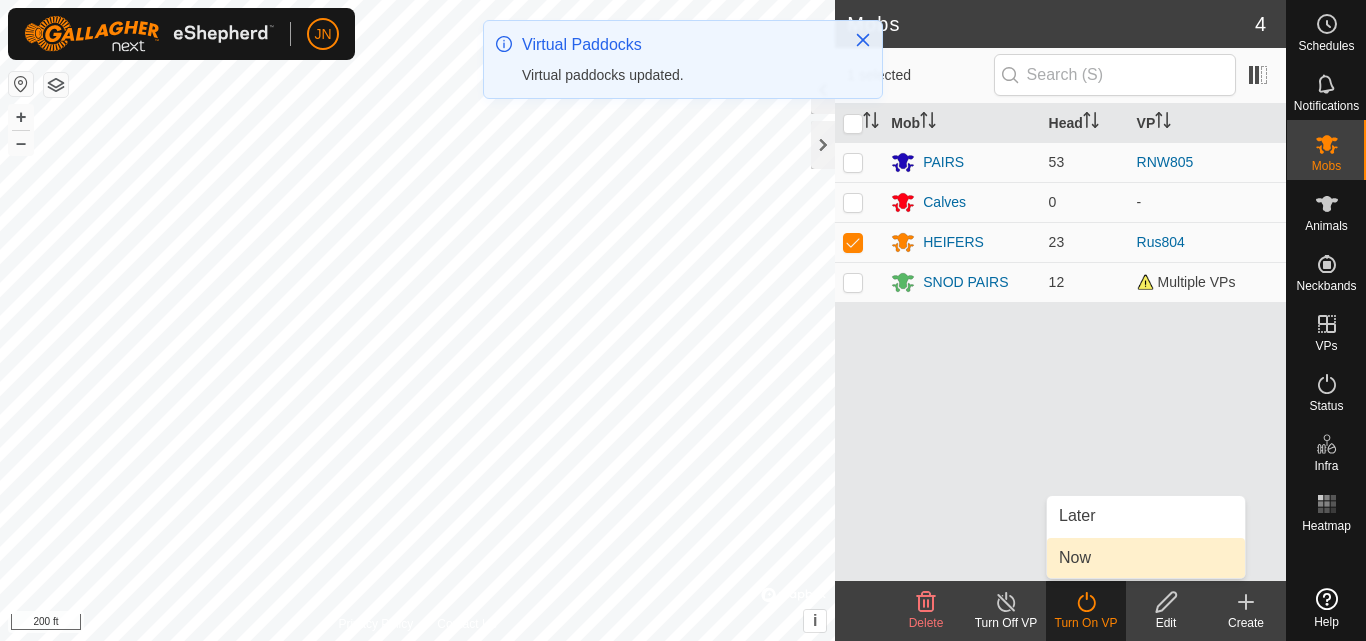 click on "Now" at bounding box center (1146, 558) 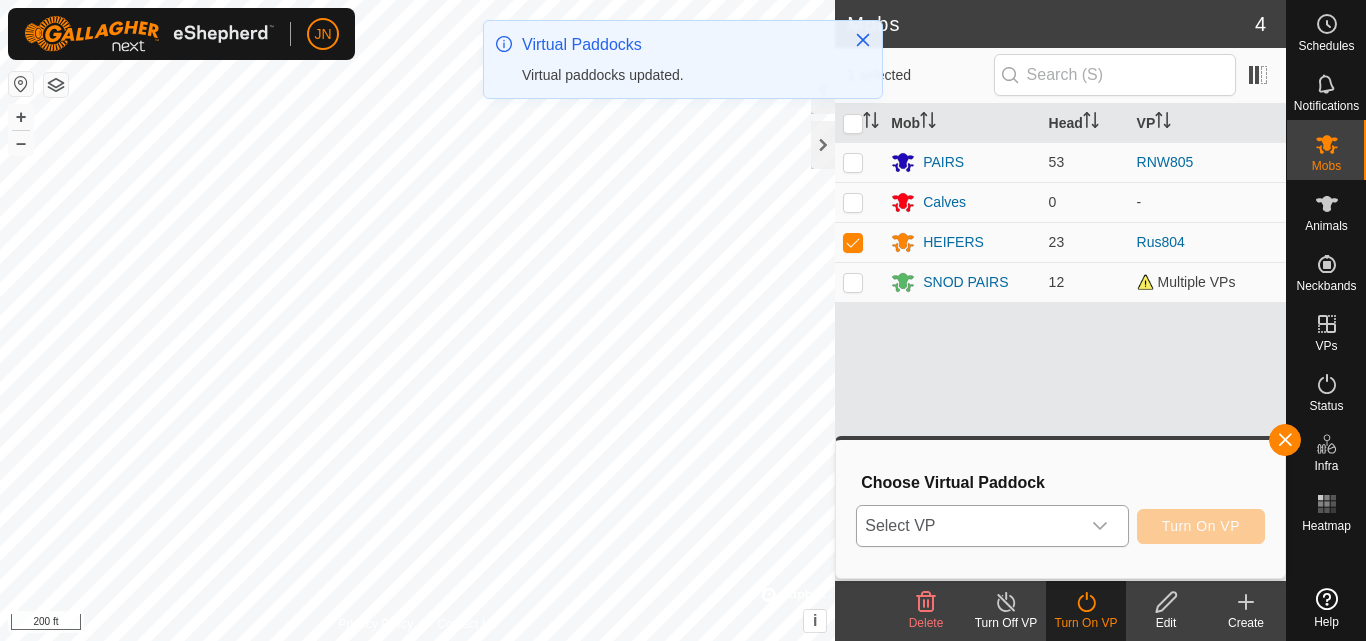 click on "Select VP" at bounding box center (968, 526) 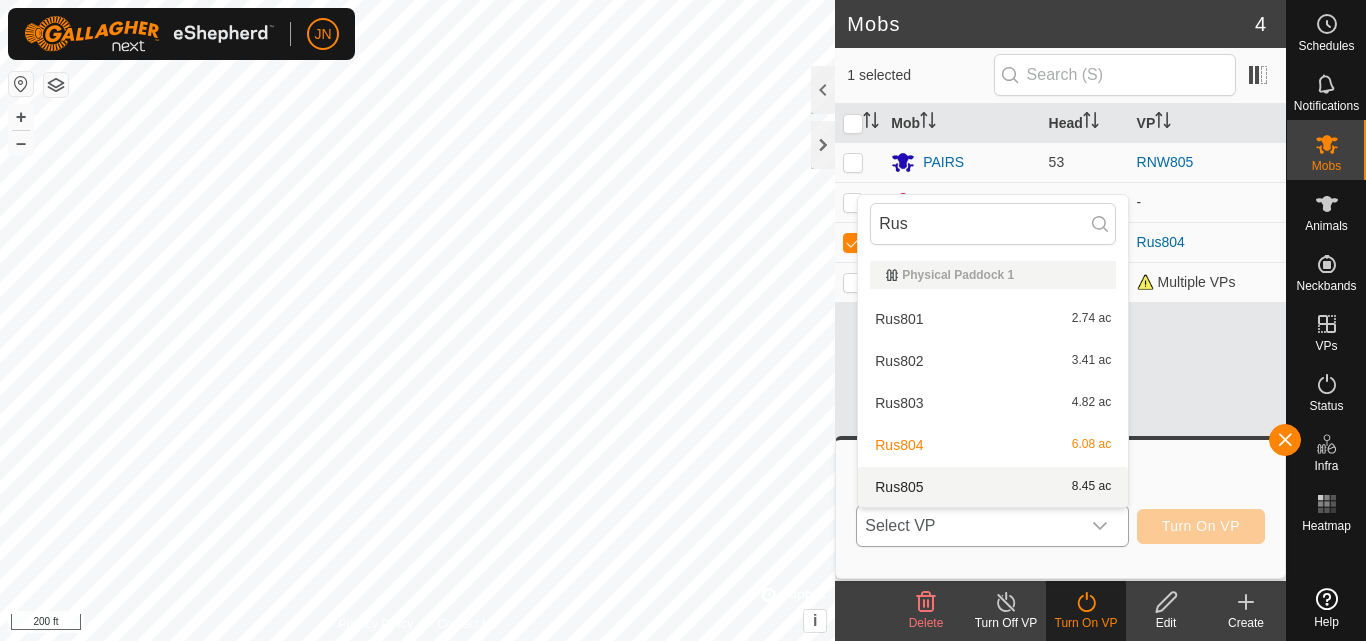 type on "Rus" 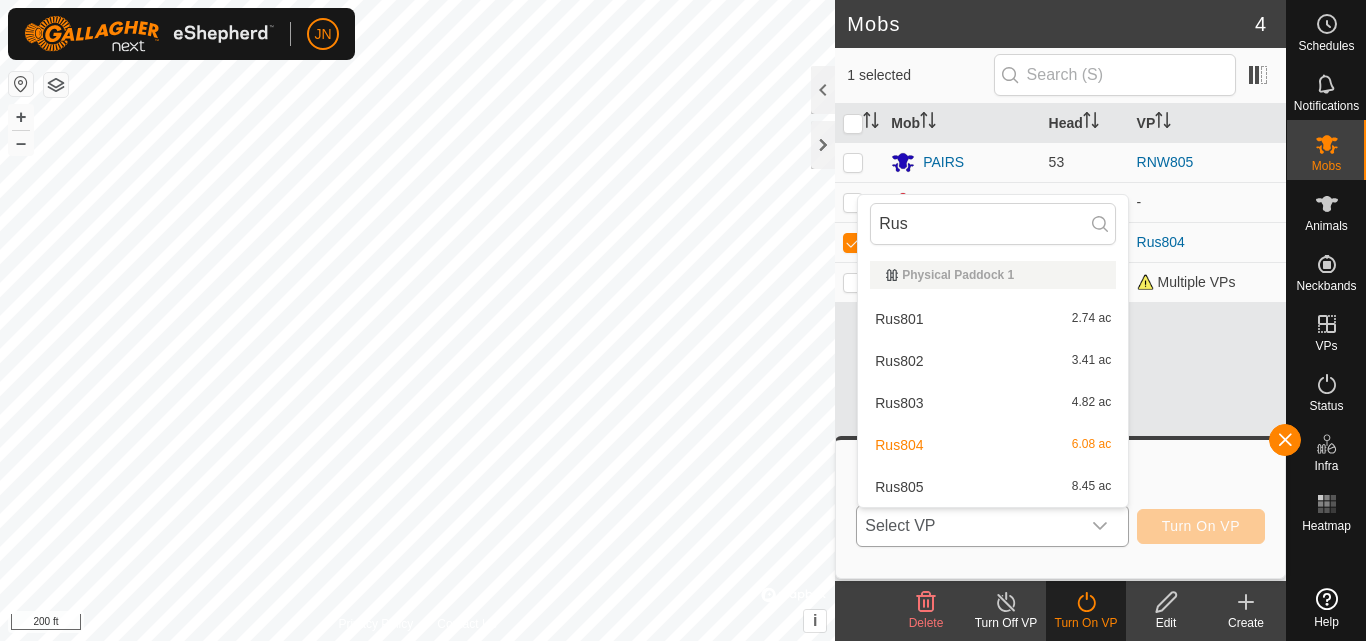 click on "Rus805  8.45 ac" at bounding box center (993, 487) 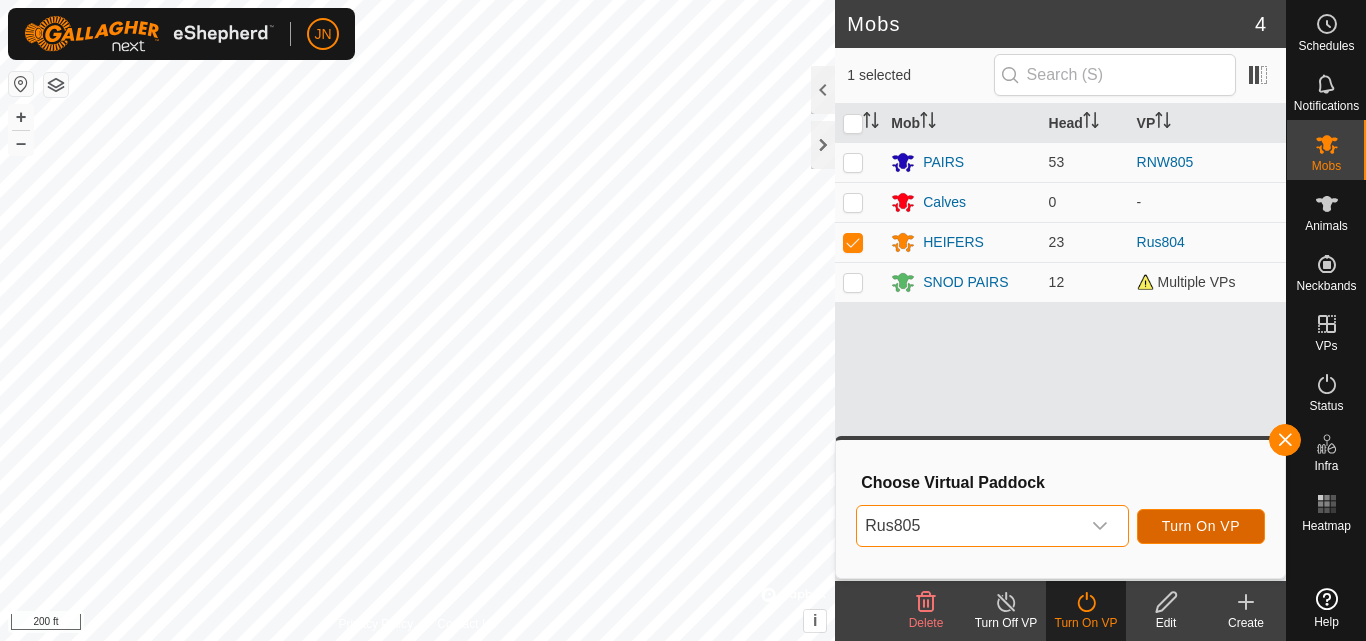 click on "Turn On VP" at bounding box center (1201, 526) 